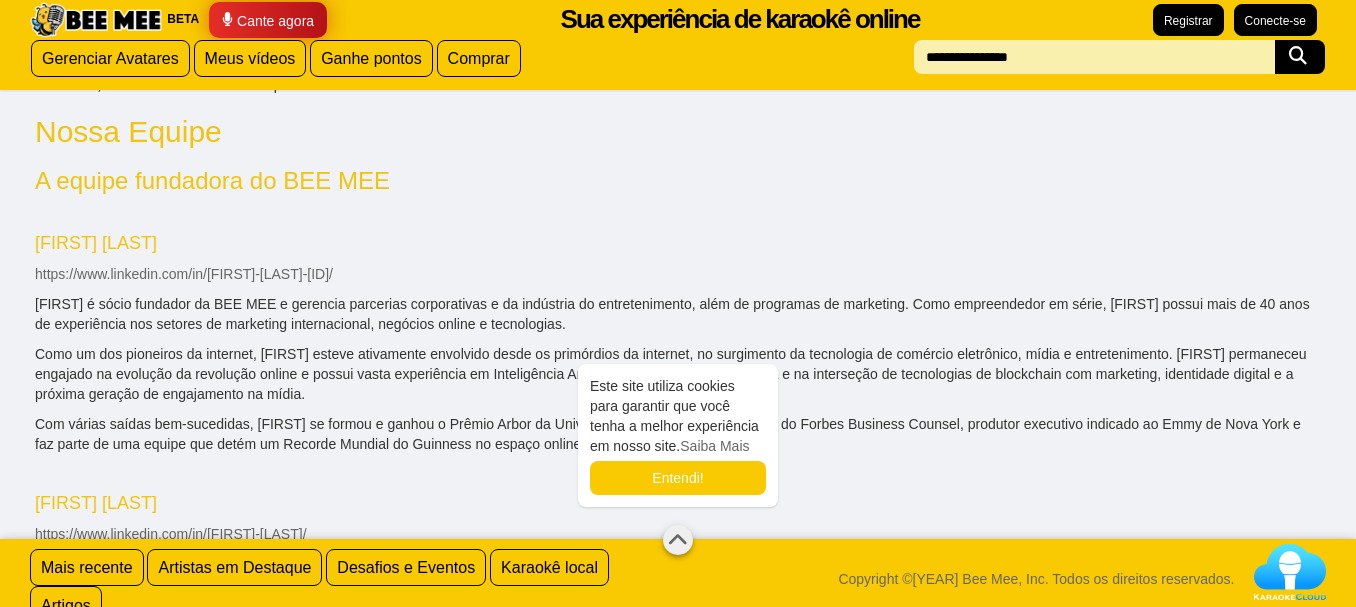 scroll, scrollTop: 950, scrollLeft: 0, axis: vertical 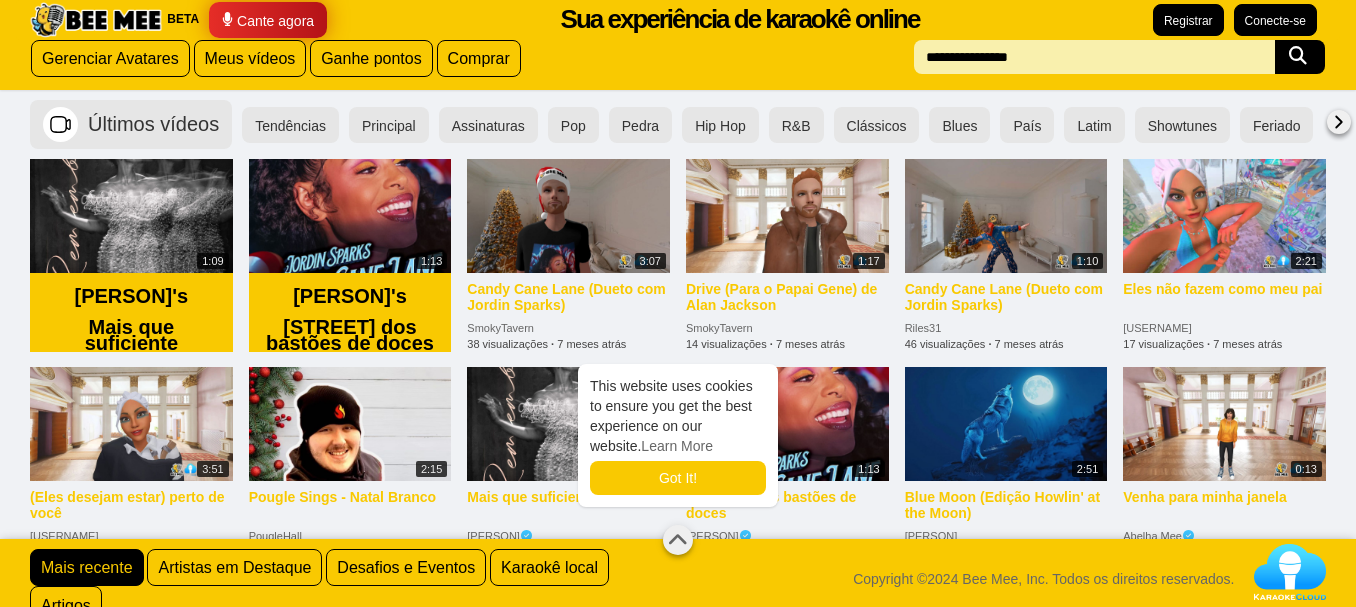 click on "Conecte-se" at bounding box center (1275, 19) 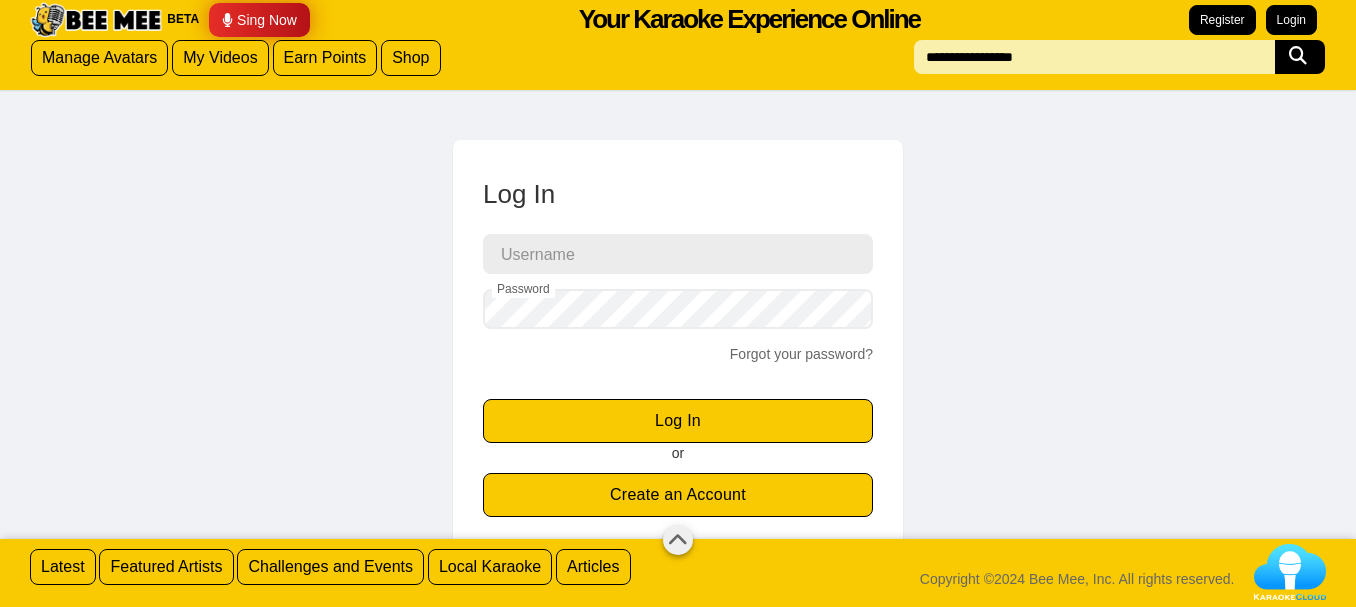 scroll, scrollTop: 0, scrollLeft: 0, axis: both 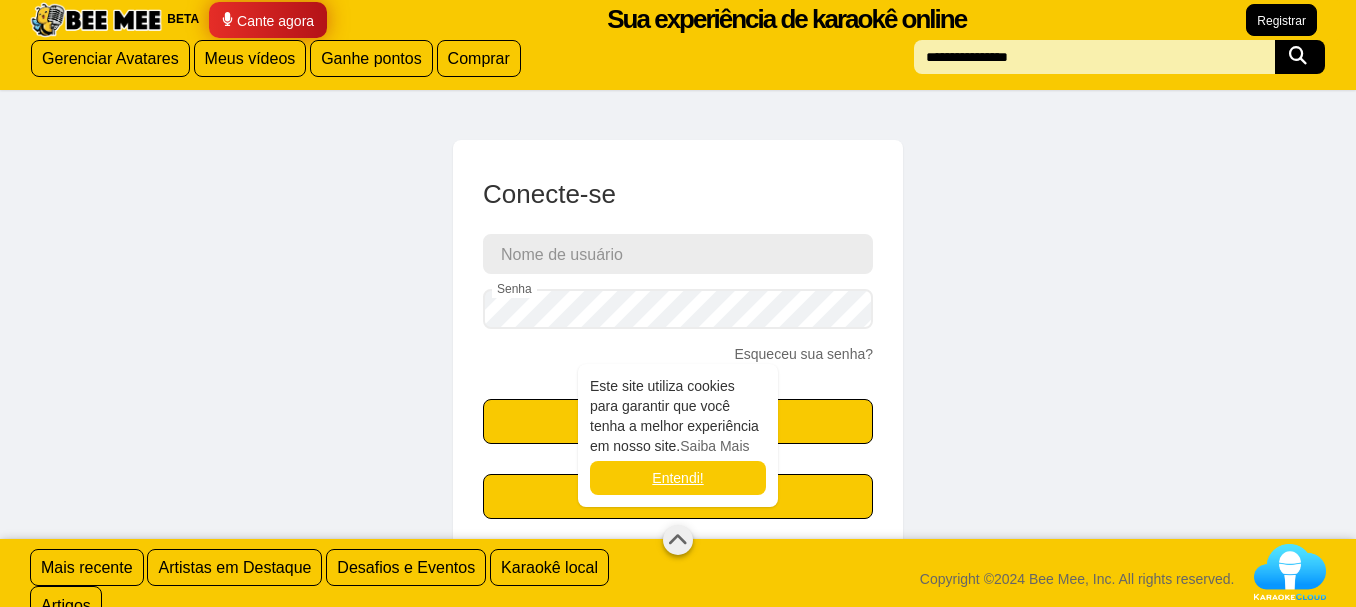 click on "Entendi!" at bounding box center [677, 478] 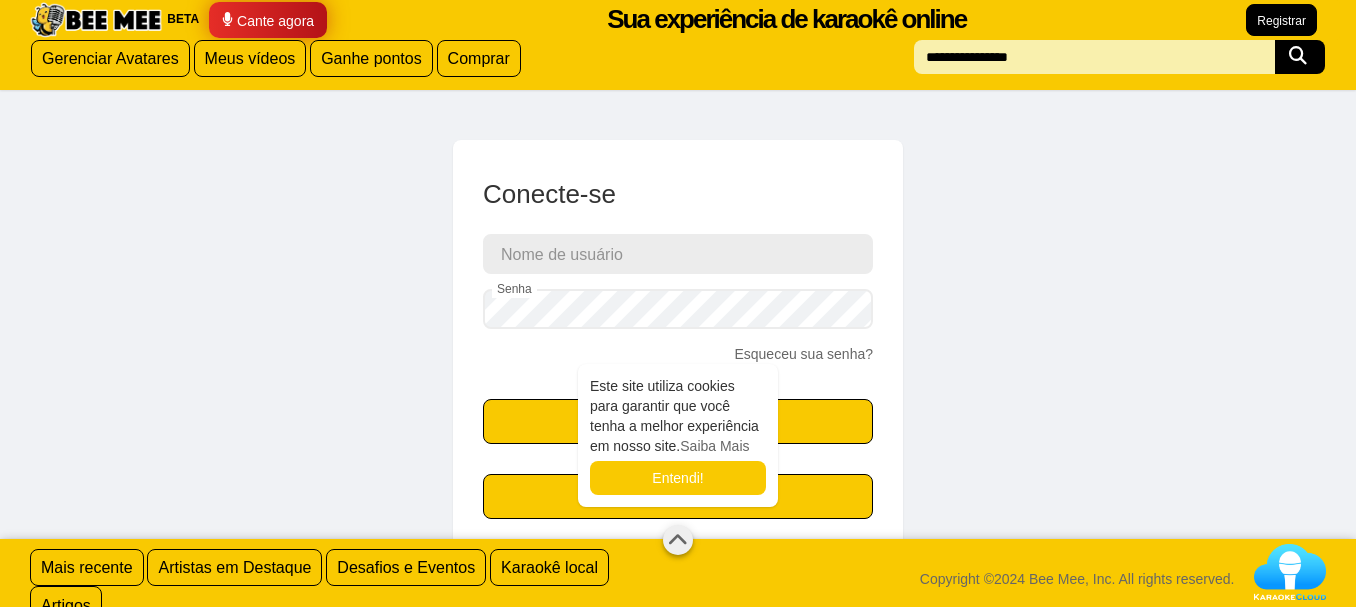 click at bounding box center [678, 541] 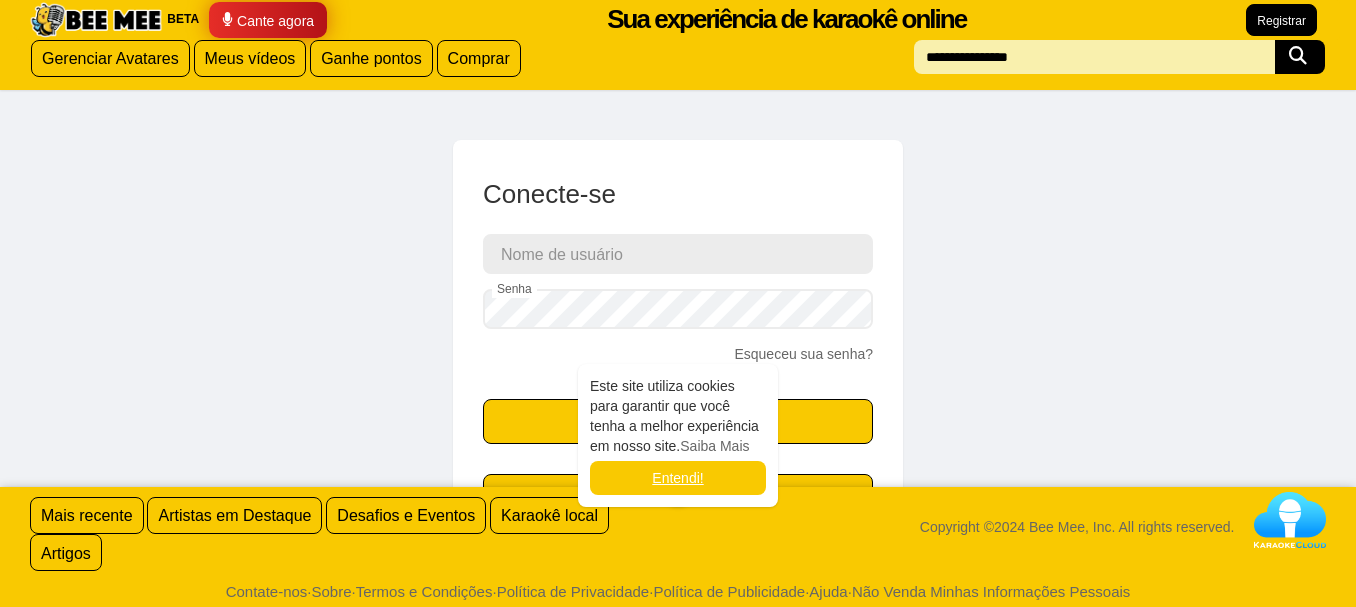 click on "Entendi!" at bounding box center [677, 478] 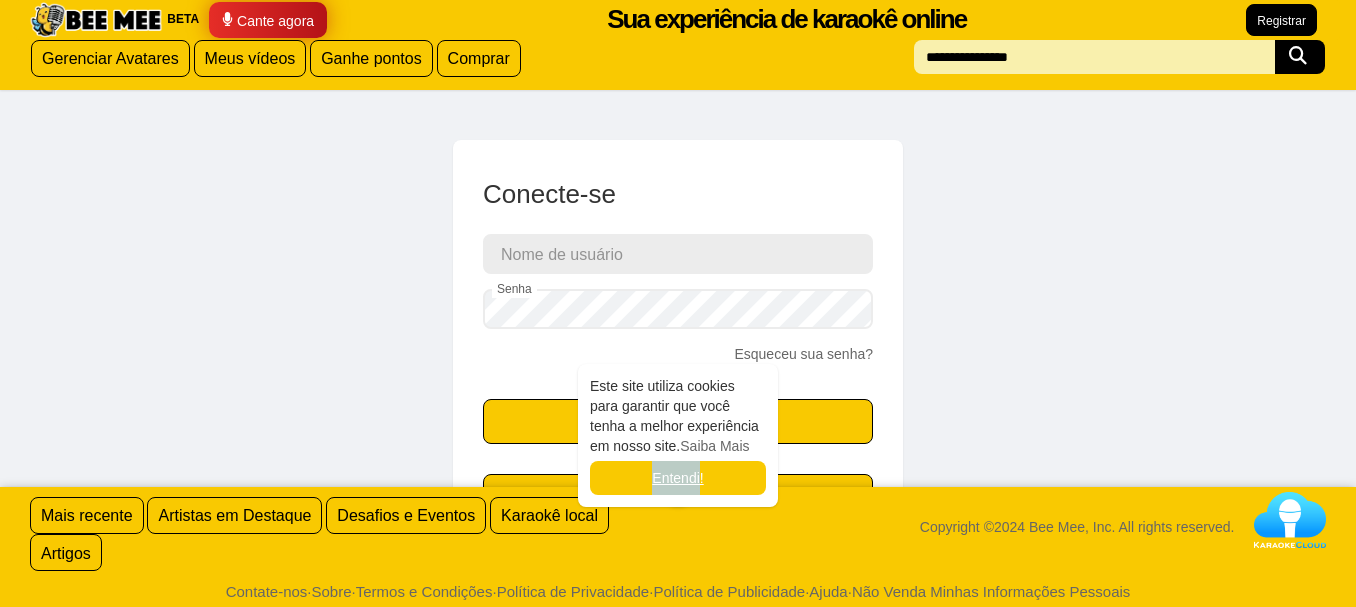 click on "Entendi!" at bounding box center (677, 478) 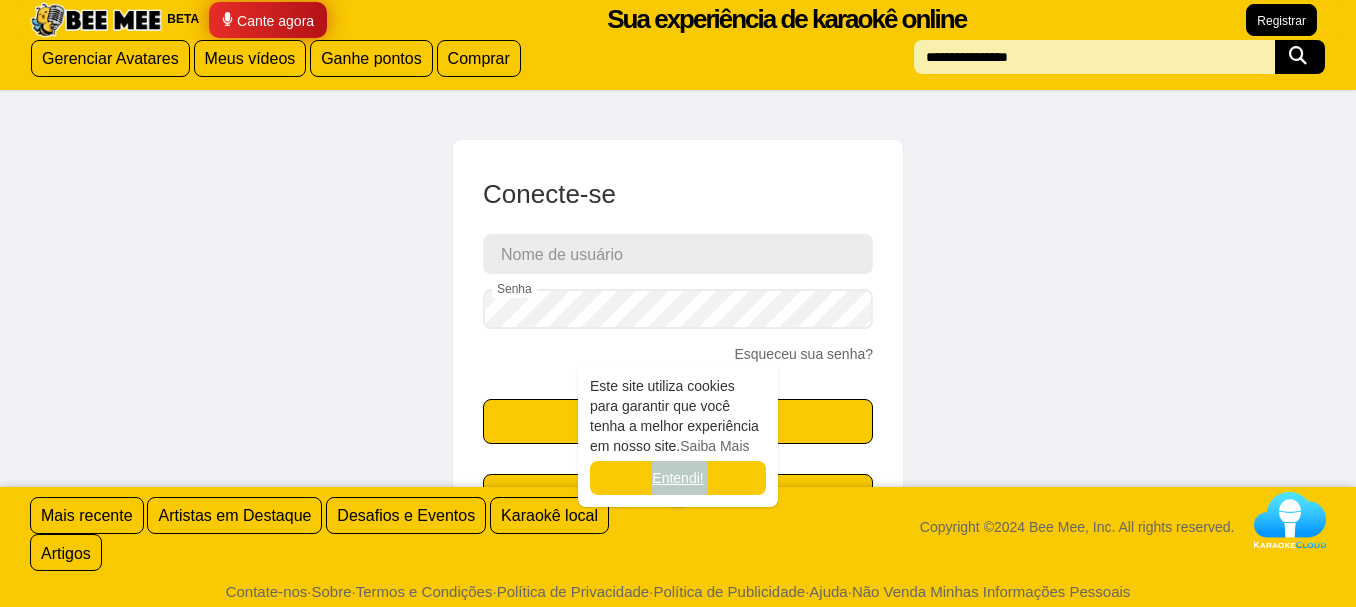 click on "Entendi!" at bounding box center (677, 478) 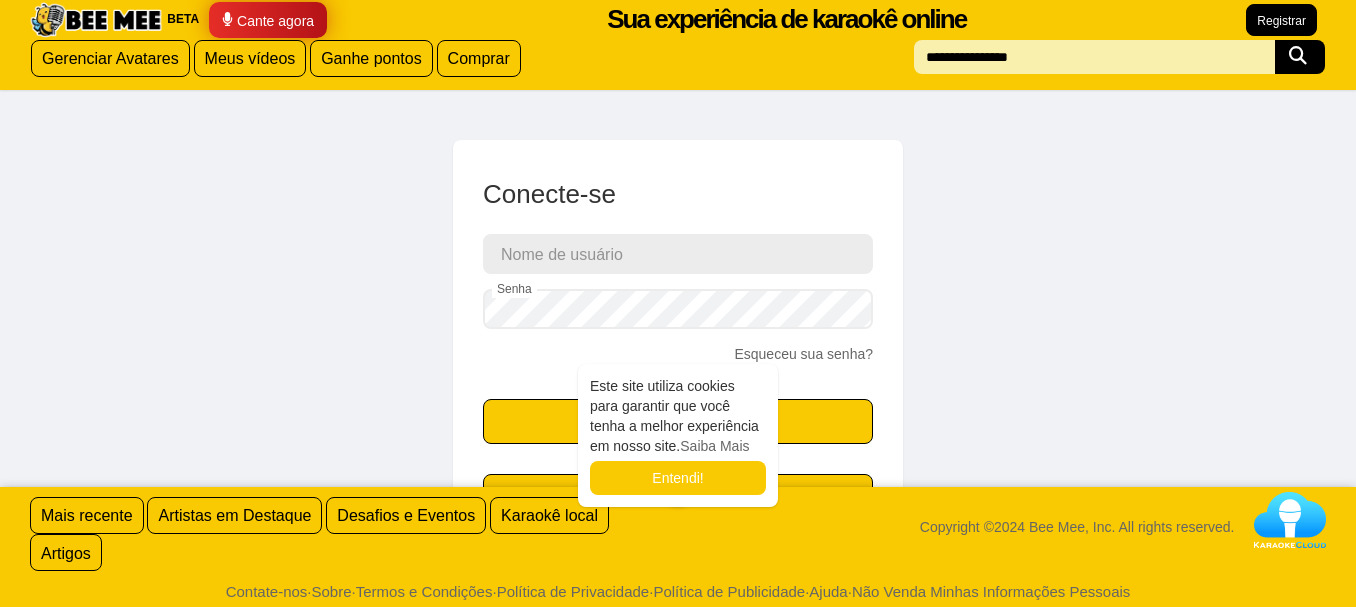 click on "Conecte-se
Nome de usuário
Senha
Esqueceu sua senha?
Conecte-se
ou
Criar uma conta
Lembre-se deste dispositivo
Ou continue com" at bounding box center (678, 419) 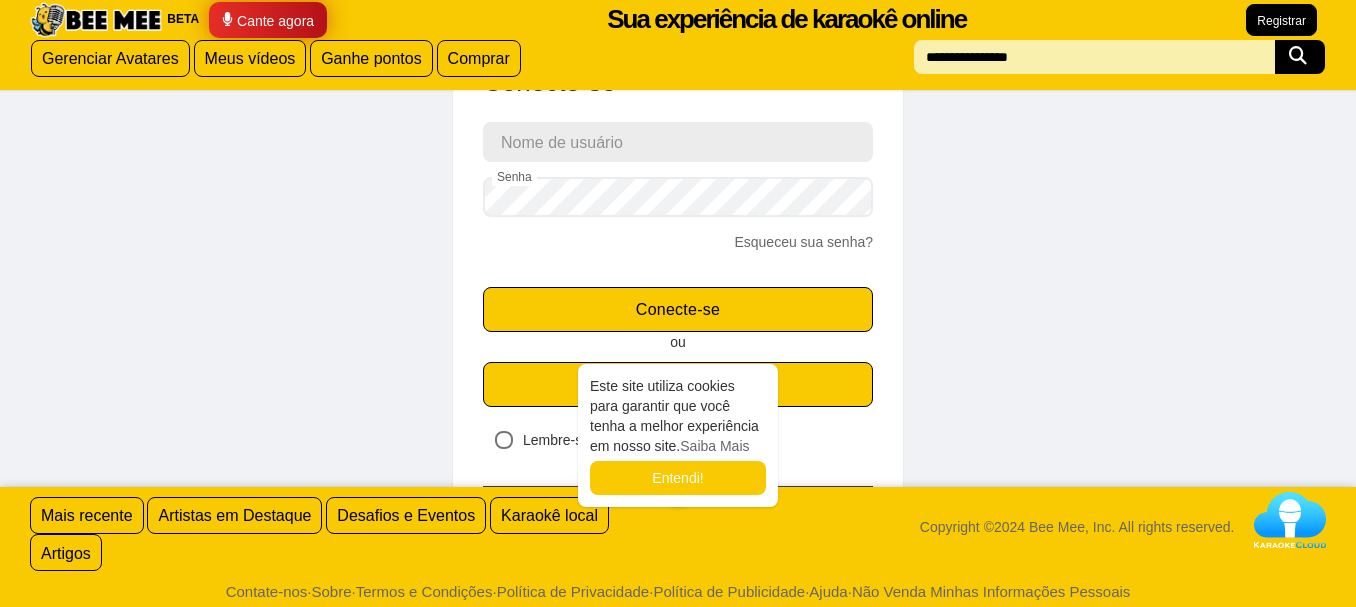 scroll, scrollTop: 162, scrollLeft: 0, axis: vertical 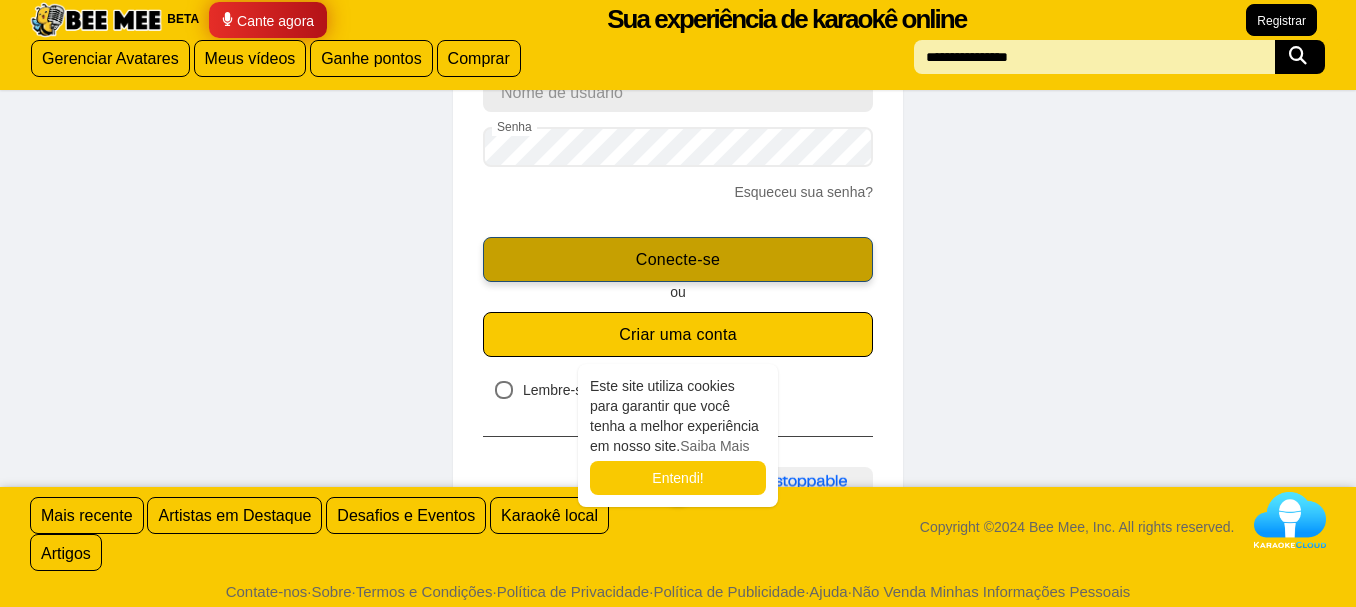 click on "Conecte-se" at bounding box center [678, 259] 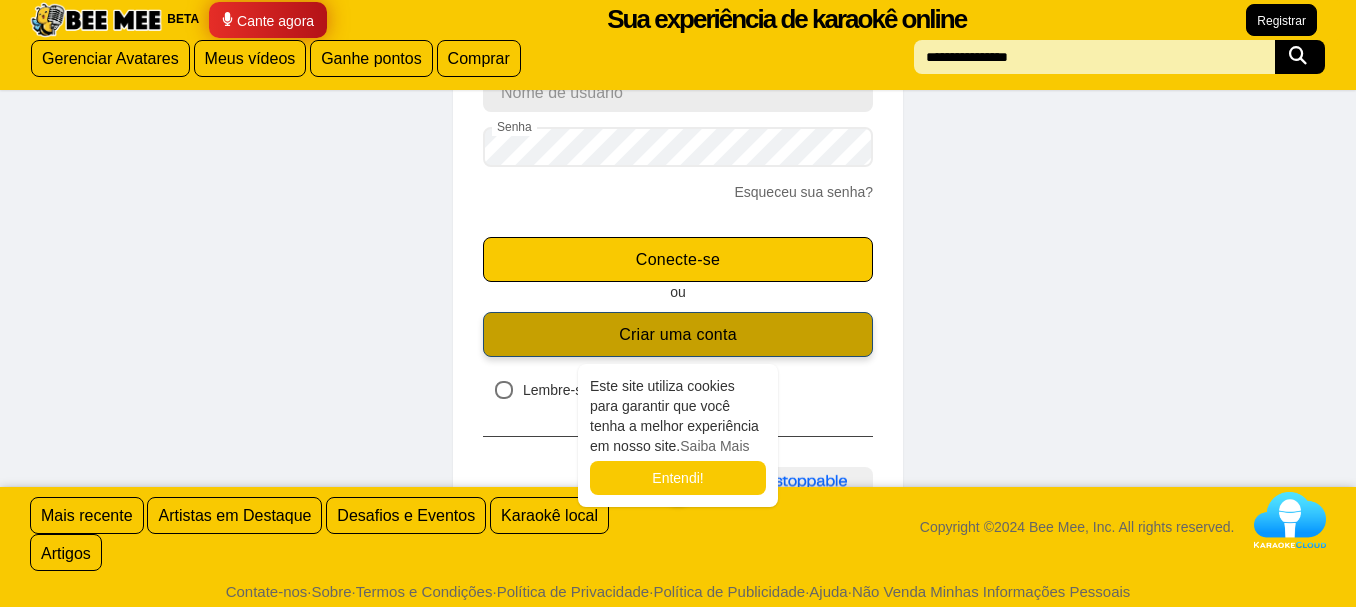 click on "Criar uma conta" at bounding box center (678, 334) 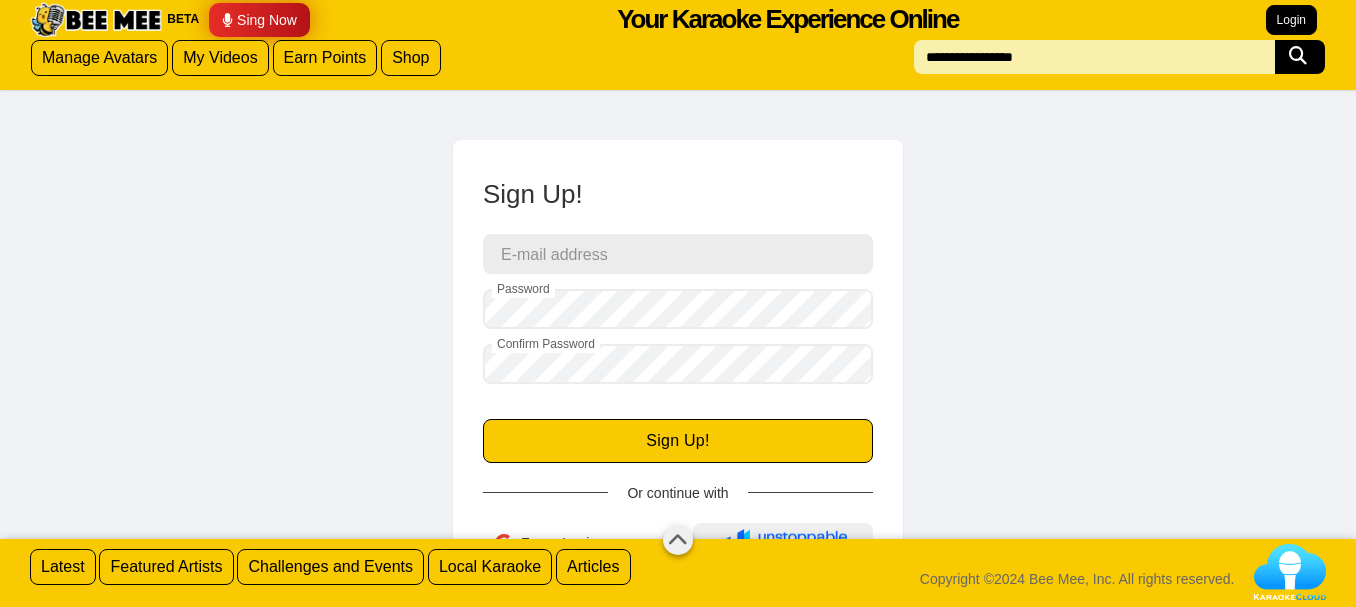 scroll, scrollTop: 0, scrollLeft: 0, axis: both 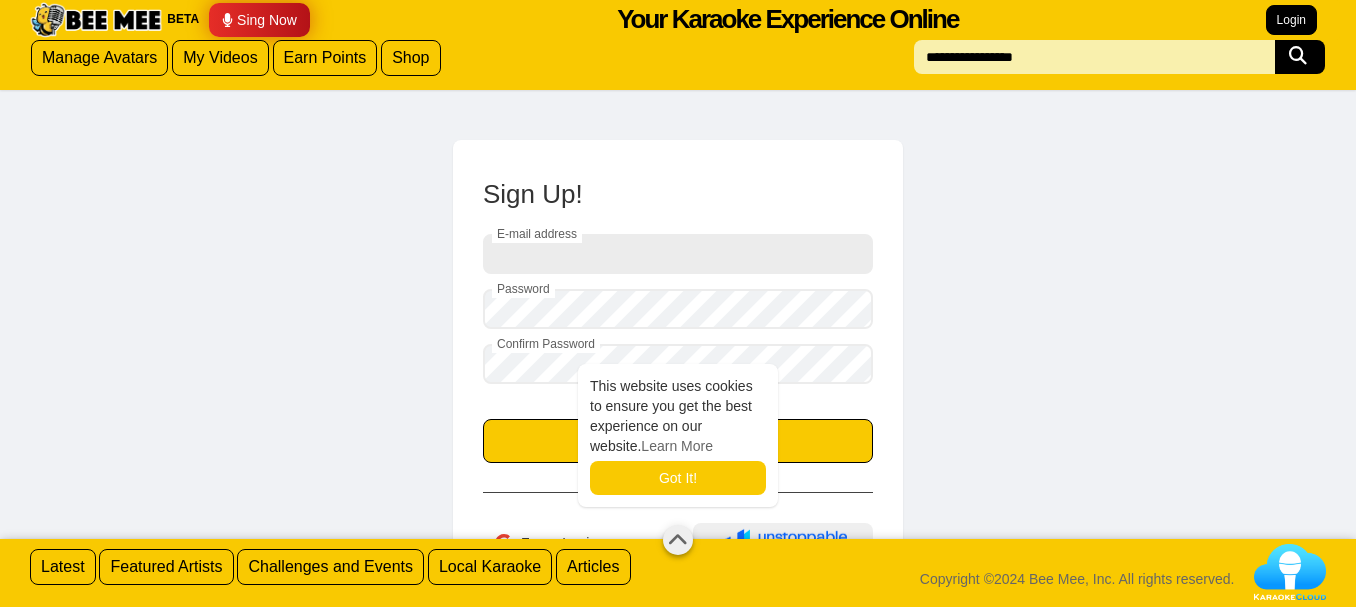 click on "E-mail address" at bounding box center [678, 254] 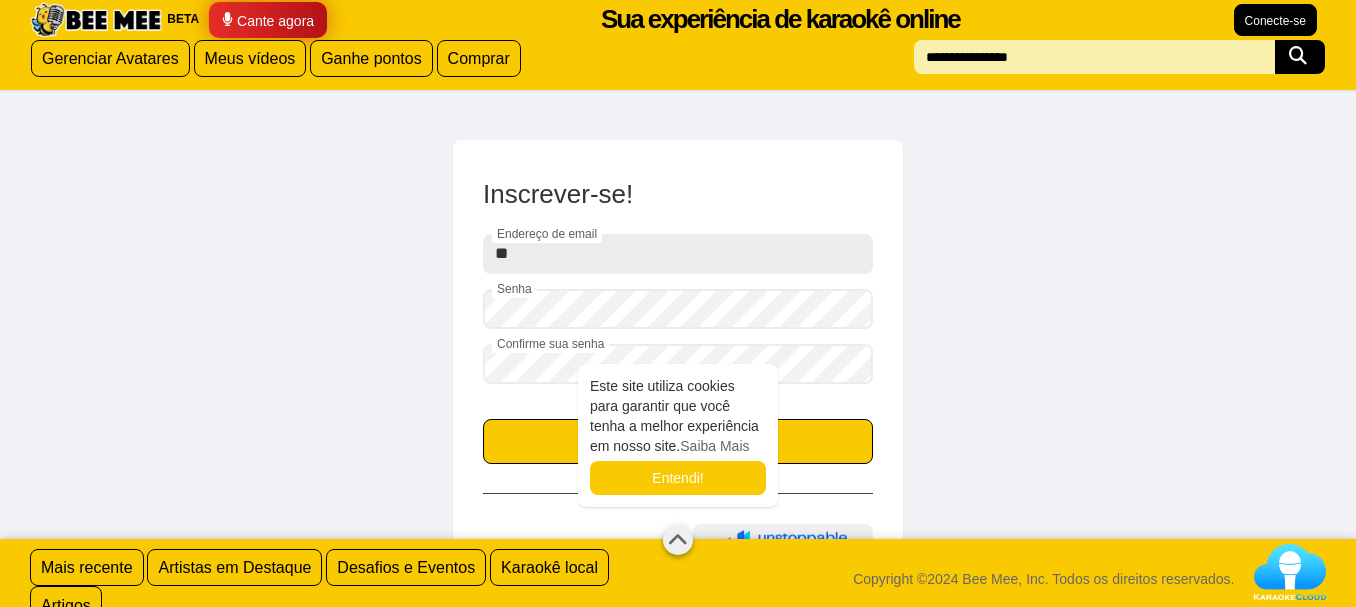 type on "**********" 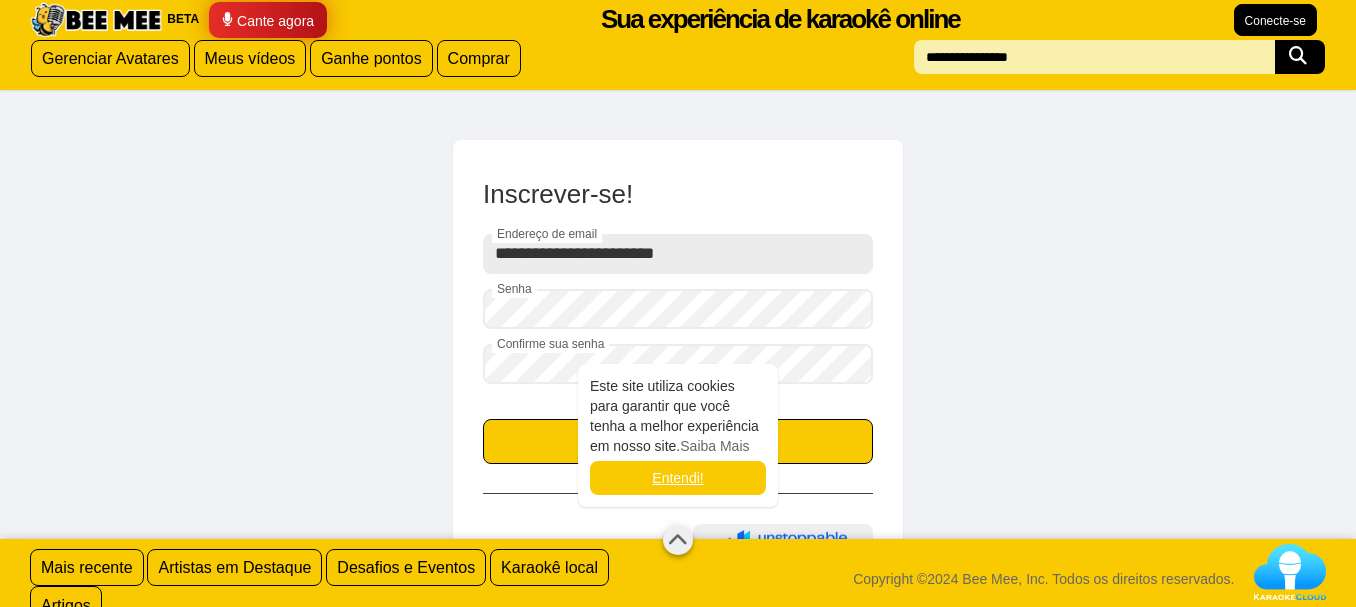 drag, startPoint x: 660, startPoint y: 467, endPoint x: 611, endPoint y: 462, distance: 49.25444 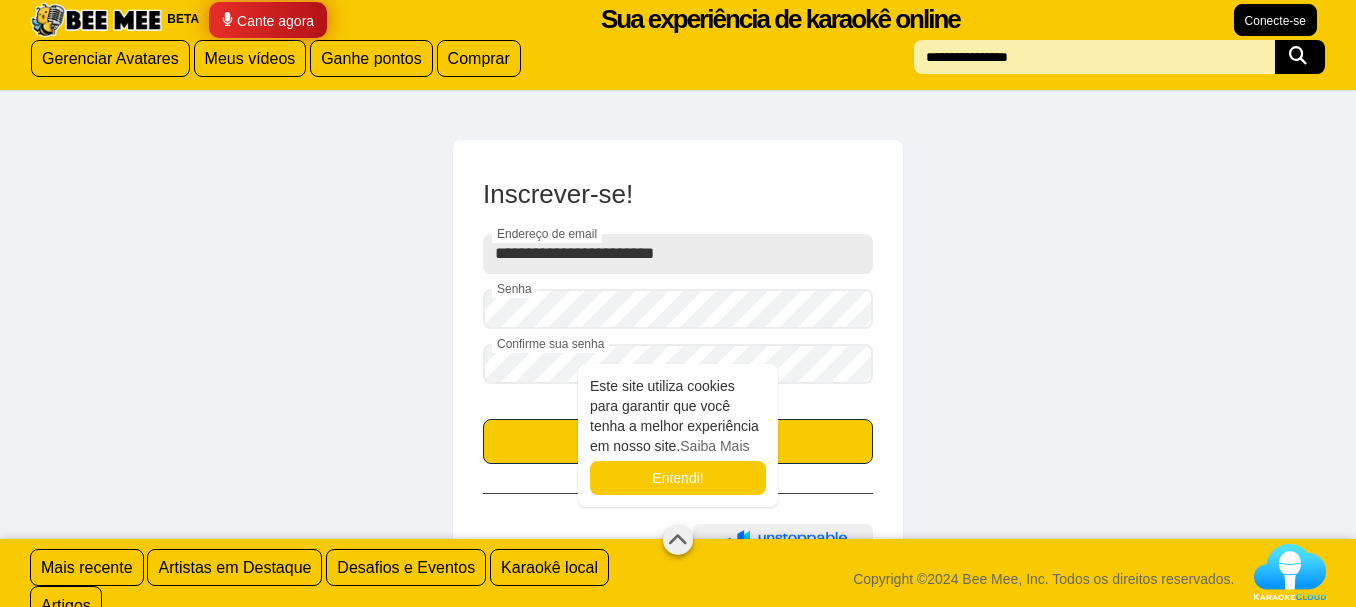 click on "Inscrever-se!" at bounding box center [678, 441] 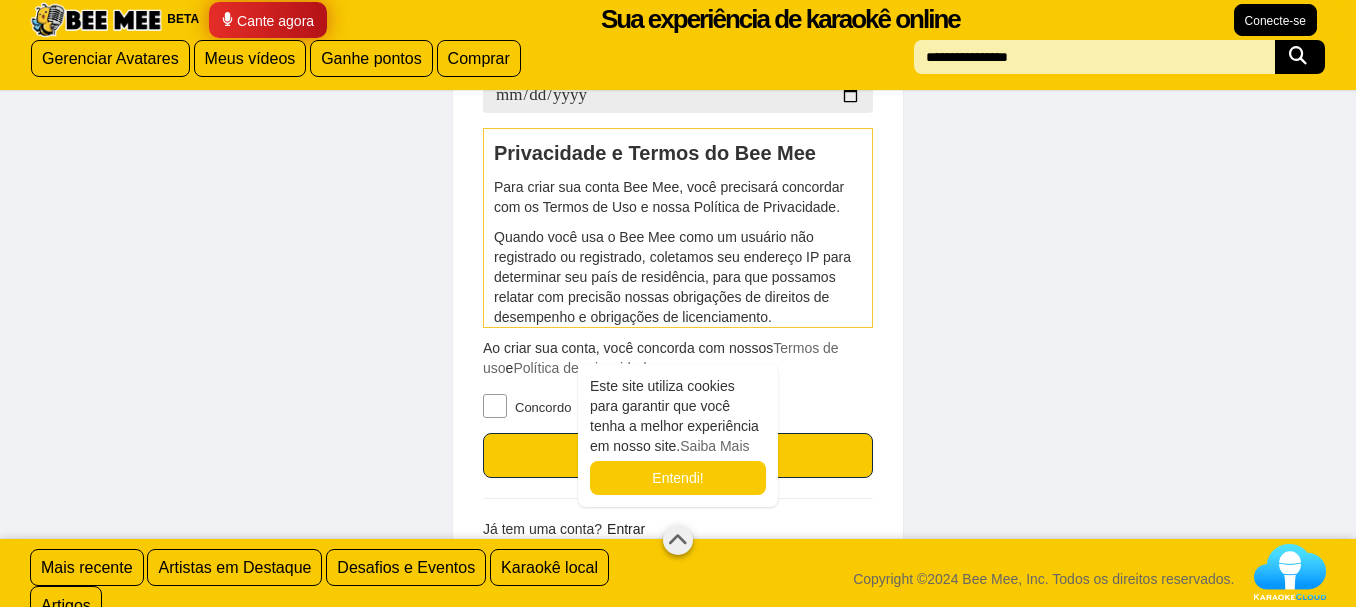 scroll, scrollTop: 232, scrollLeft: 0, axis: vertical 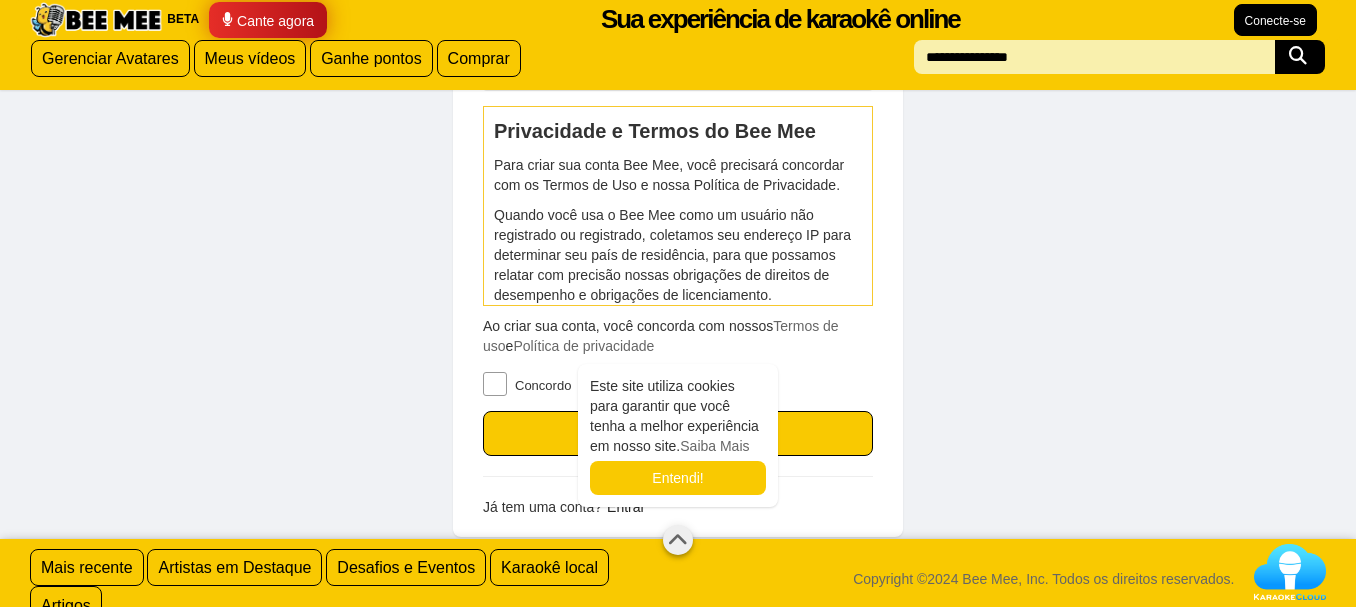click on "Concordo" at bounding box center (533, 381) 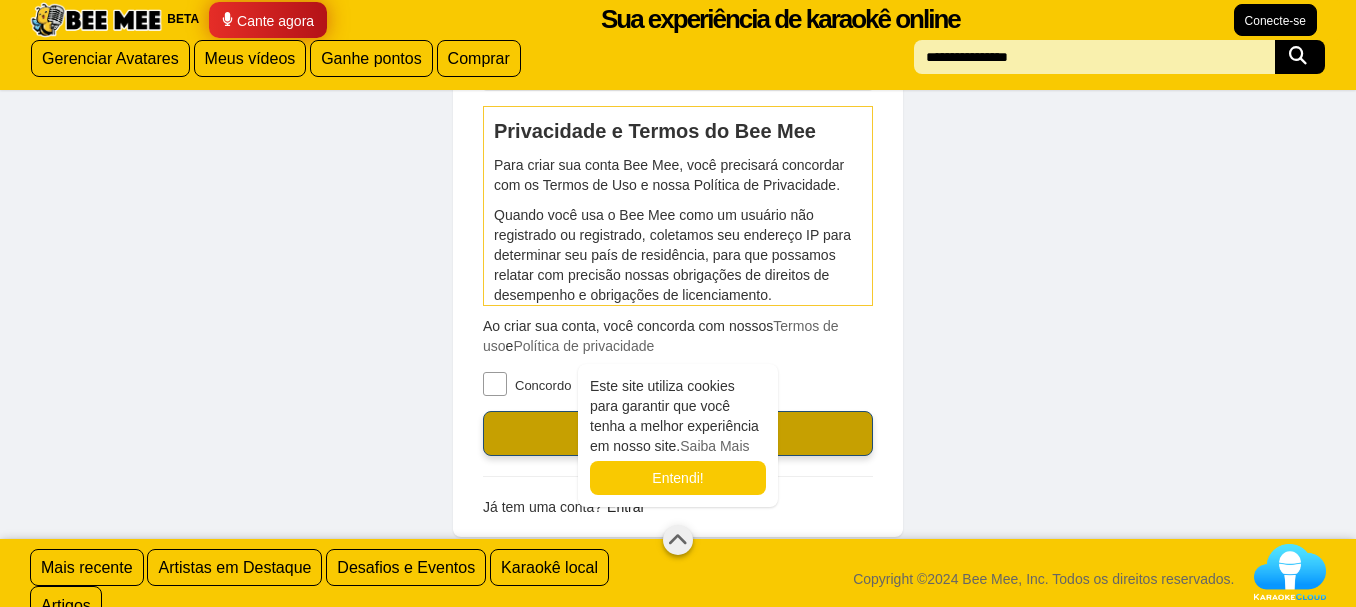 click on "Inscrever-se!" at bounding box center [678, 433] 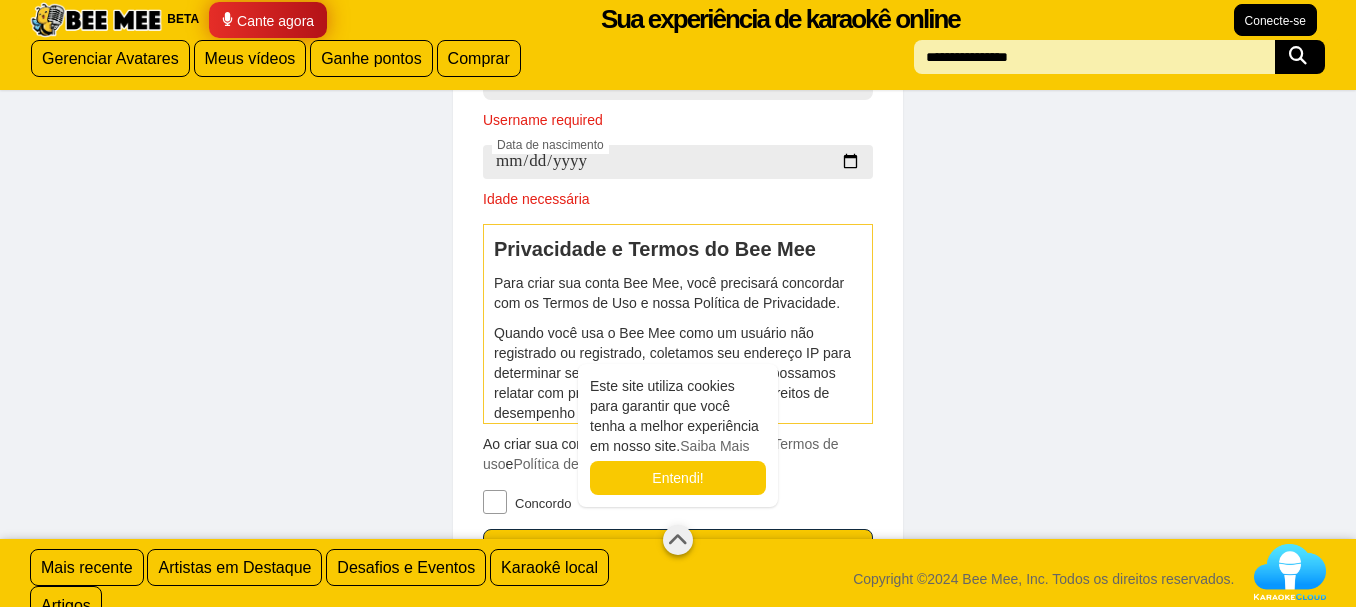 scroll, scrollTop: 232, scrollLeft: 0, axis: vertical 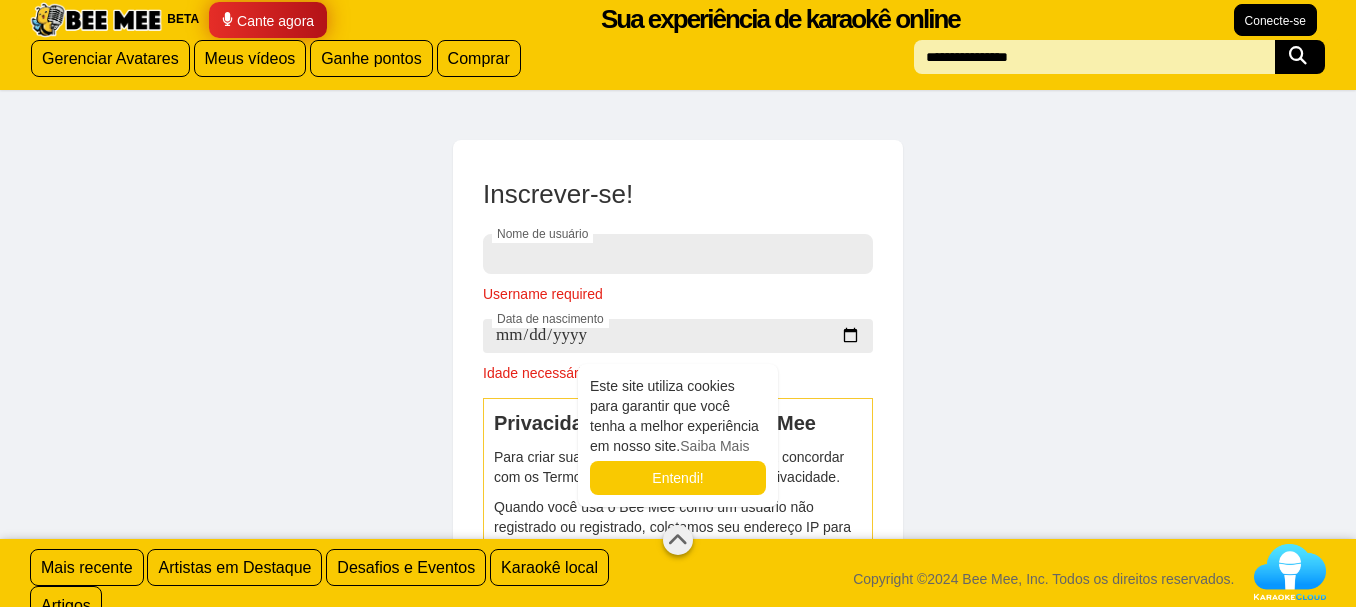 click on "Nome de usuário" at bounding box center (678, 254) 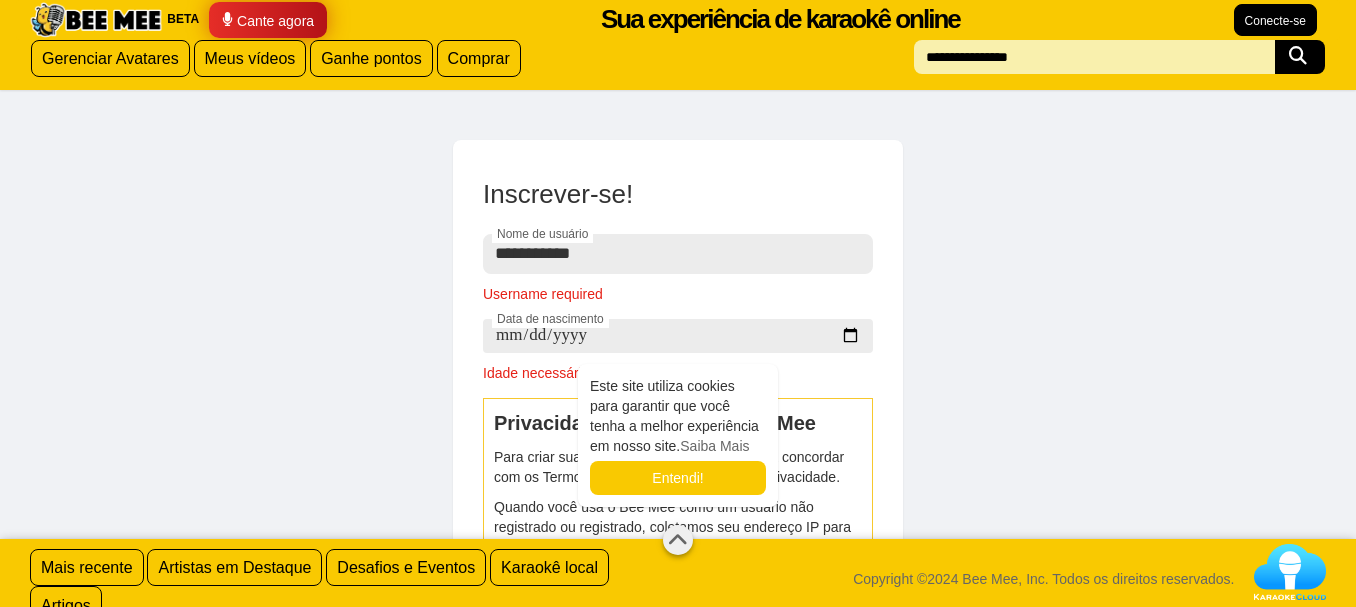 type on "**********" 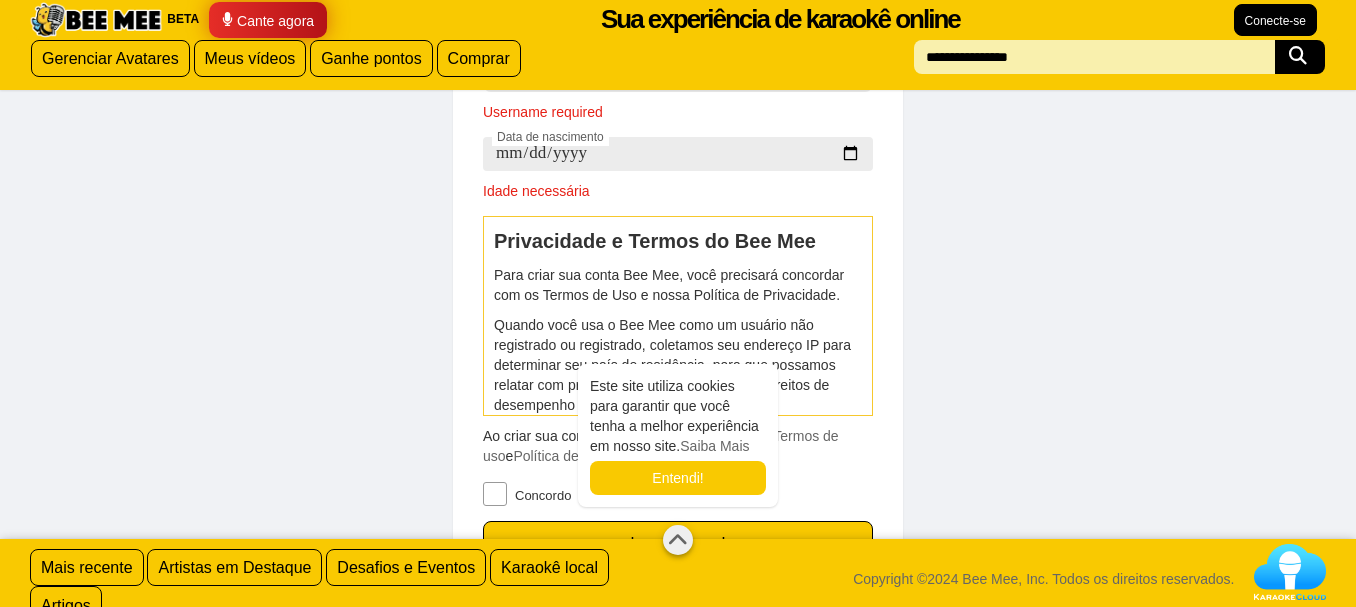 scroll, scrollTop: 292, scrollLeft: 0, axis: vertical 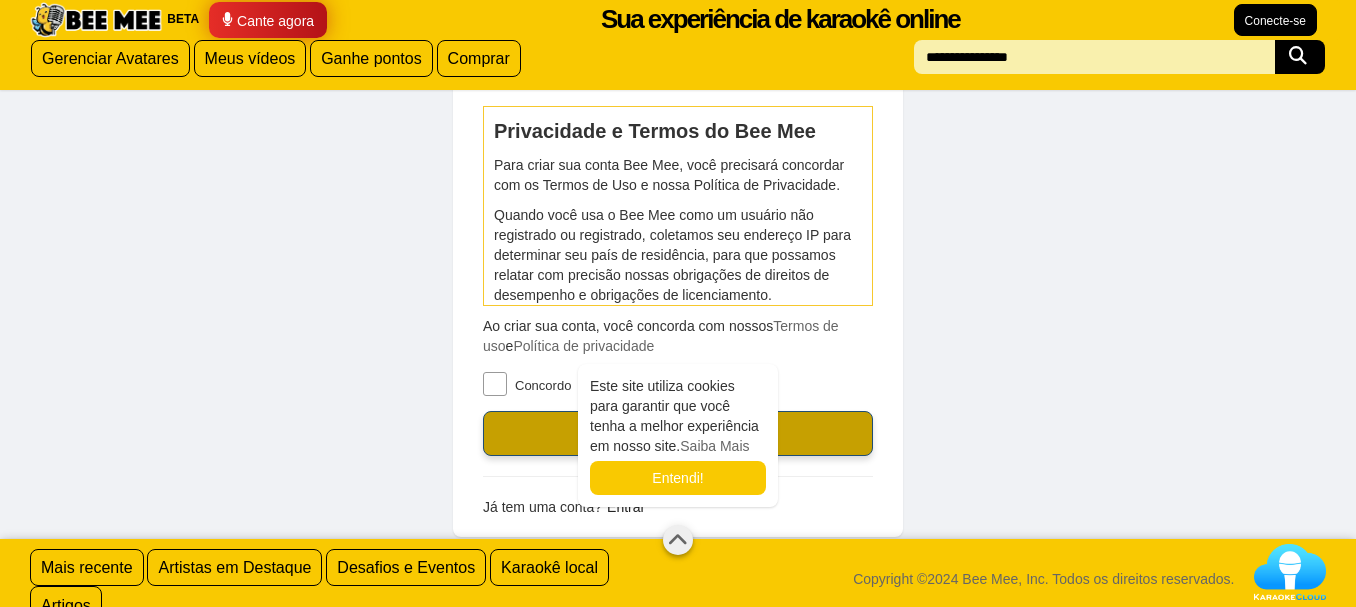click on "Inscrever-se!" at bounding box center [678, 433] 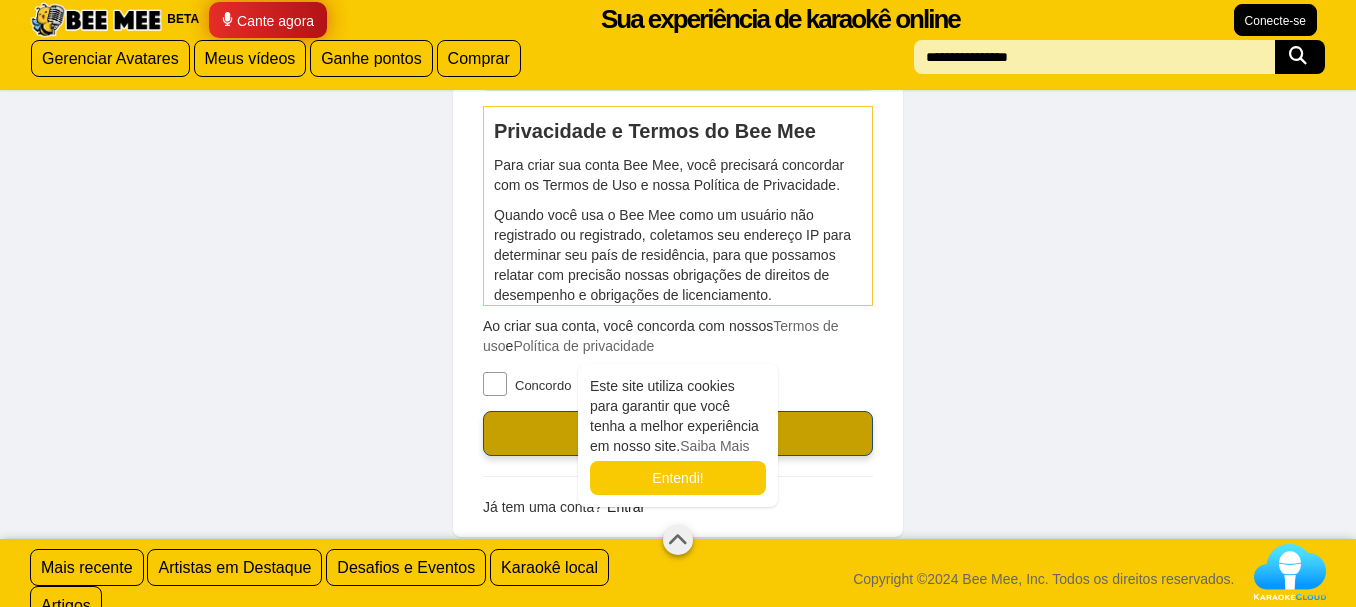 scroll, scrollTop: 232, scrollLeft: 0, axis: vertical 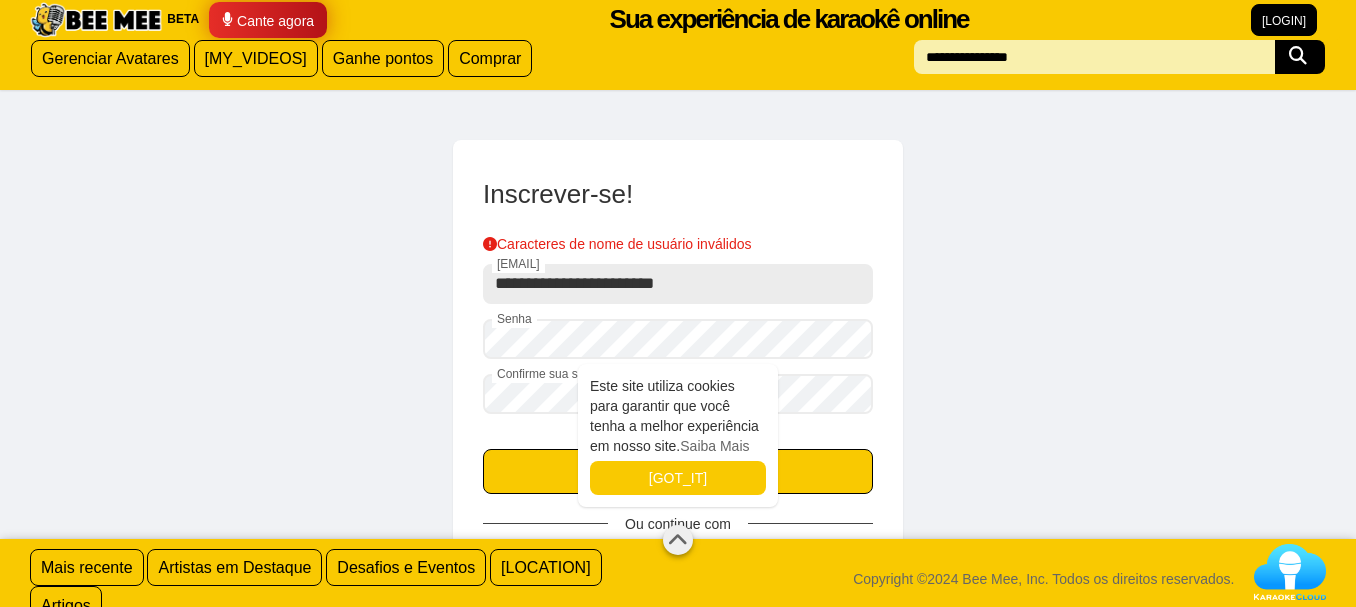 click on "Inscrever-se!" at bounding box center [678, 471] 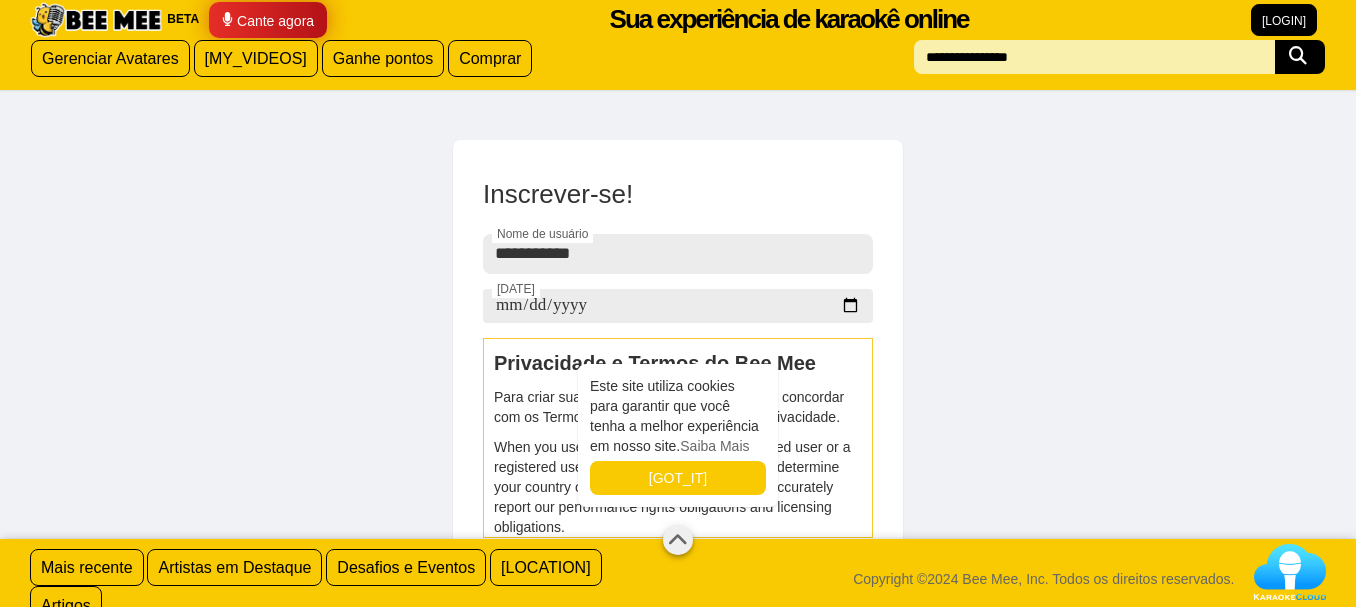 scroll, scrollTop: 232, scrollLeft: 0, axis: vertical 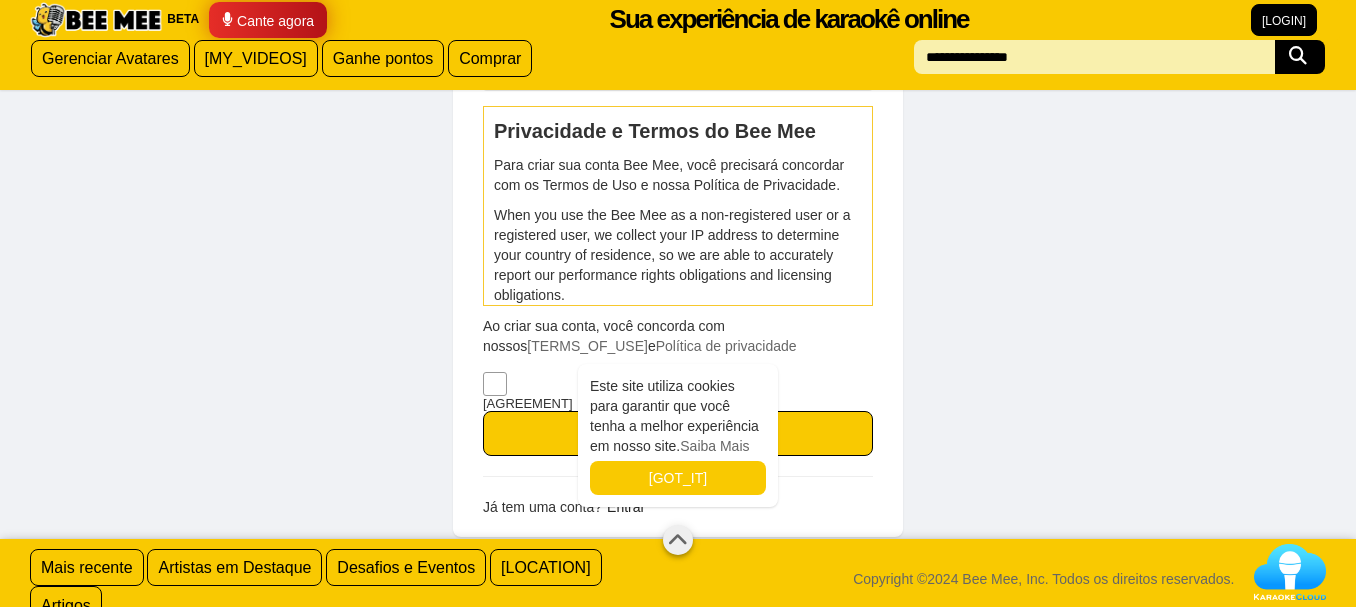 click on "Concordo" at bounding box center (533, 390) 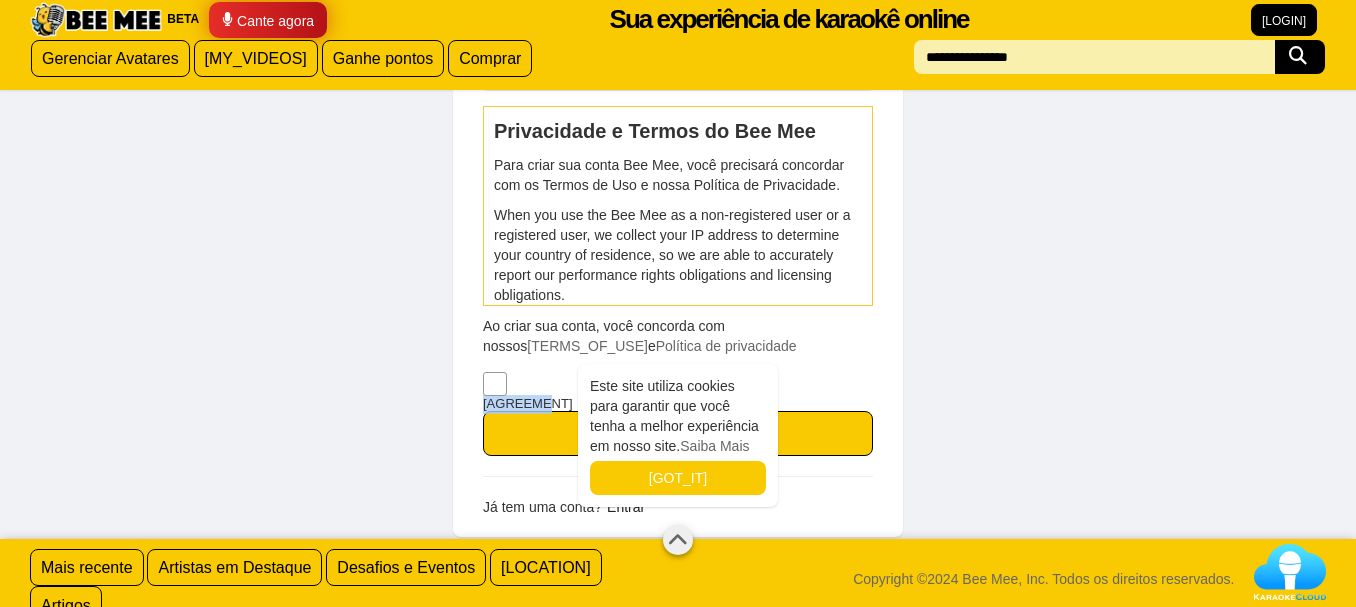 click on "Concordo" at bounding box center (533, 390) 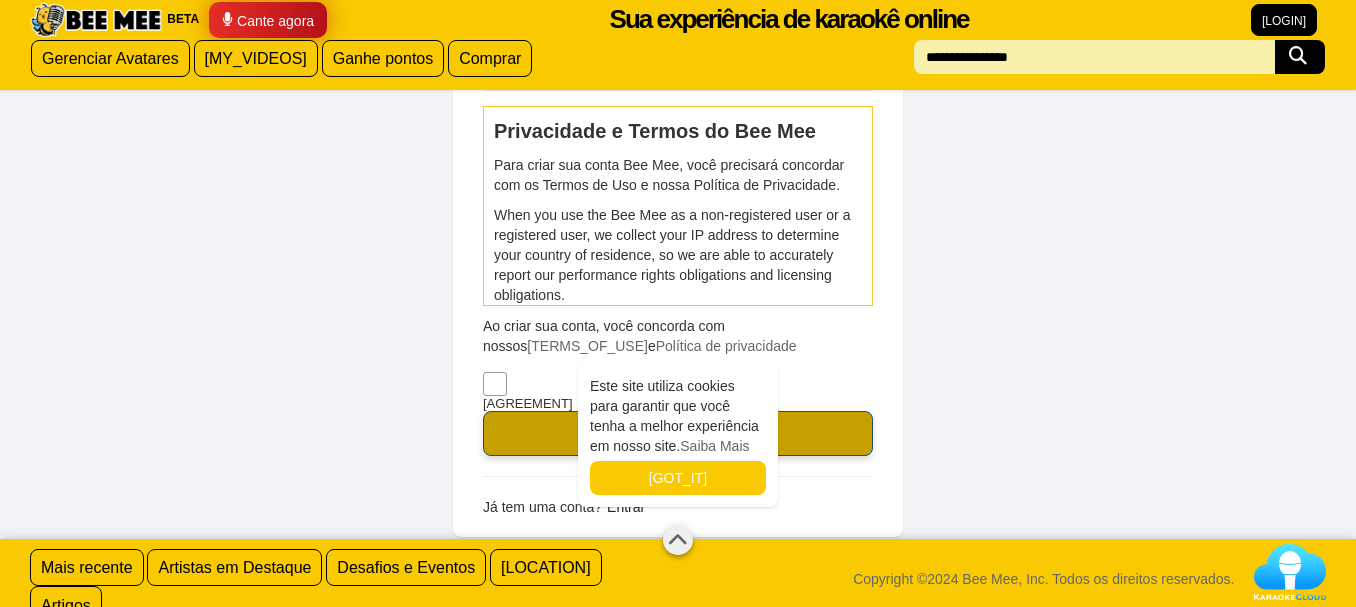click on "Inscrever-se!" at bounding box center [678, 433] 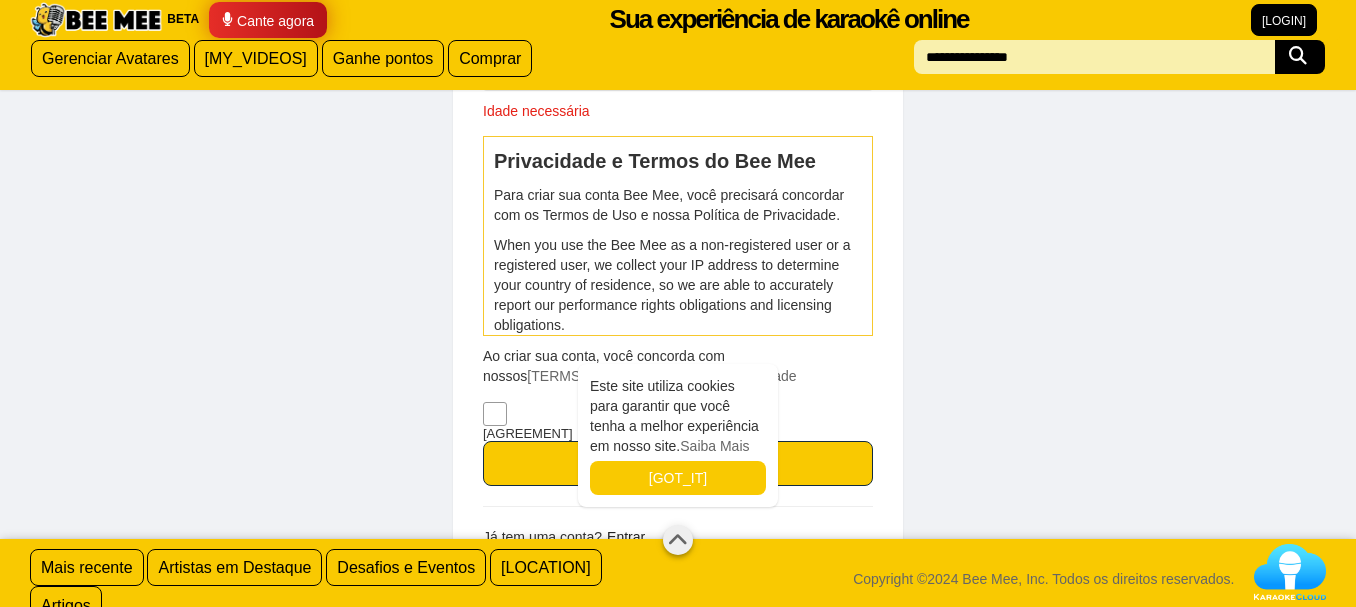 scroll, scrollTop: 0, scrollLeft: 0, axis: both 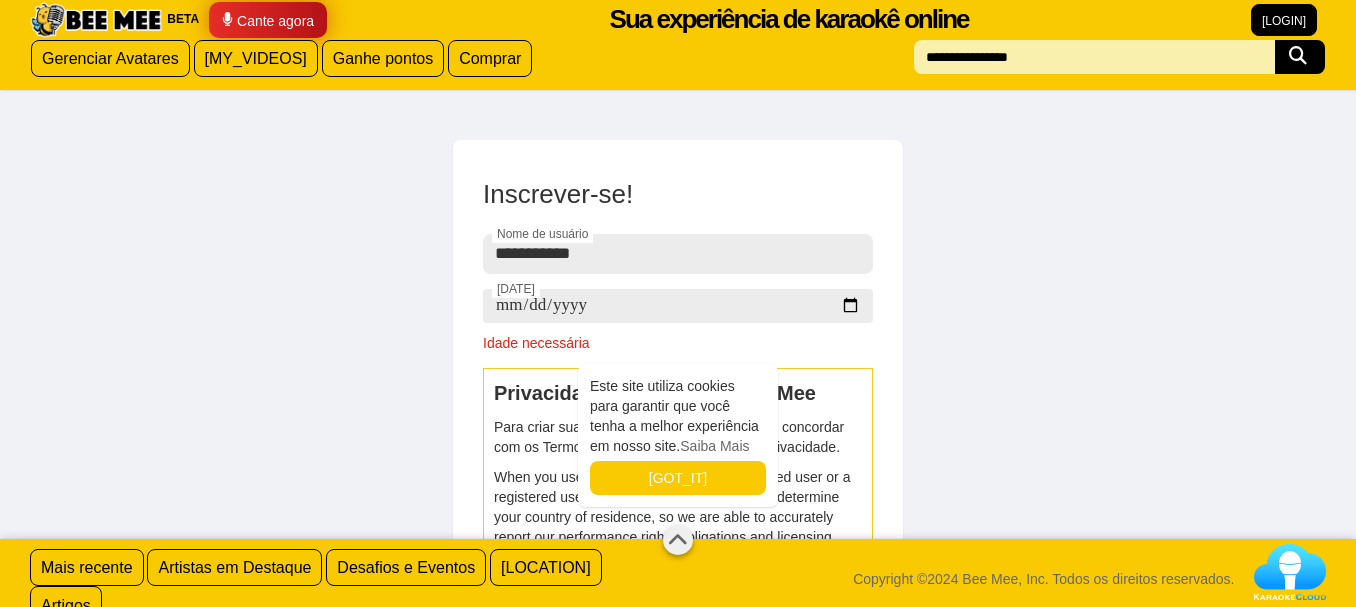 click on "Data de nascimento" at bounding box center [678, 306] 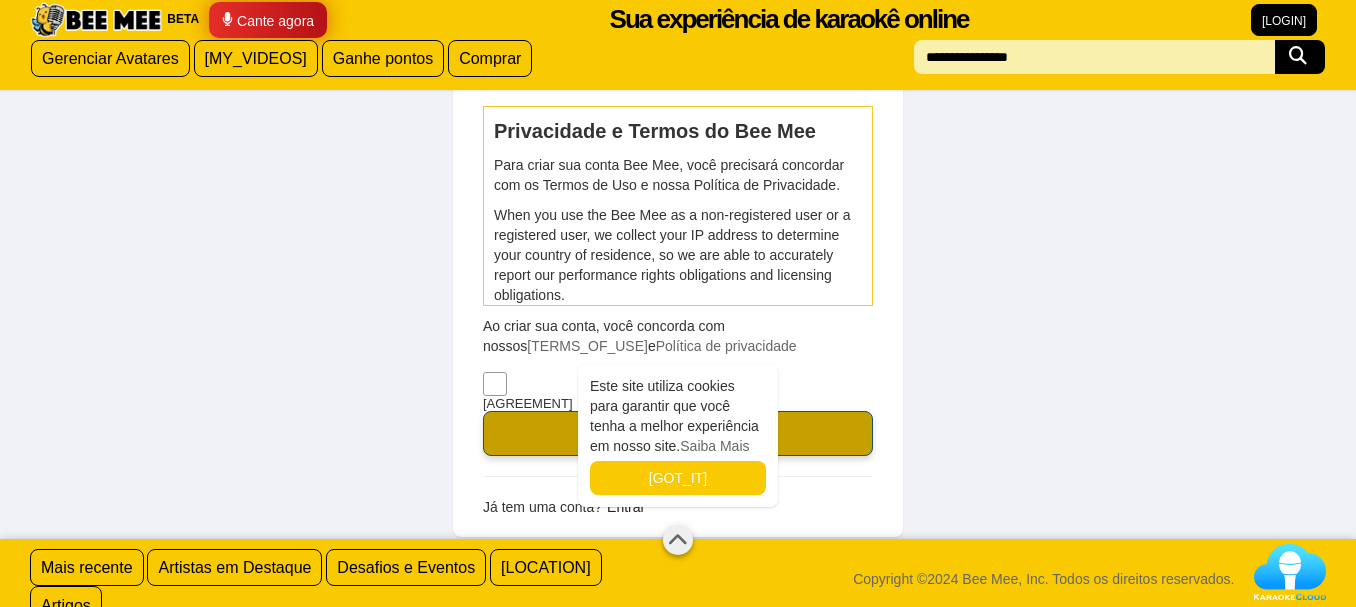 click on "Inscrever-se!" at bounding box center (678, 433) 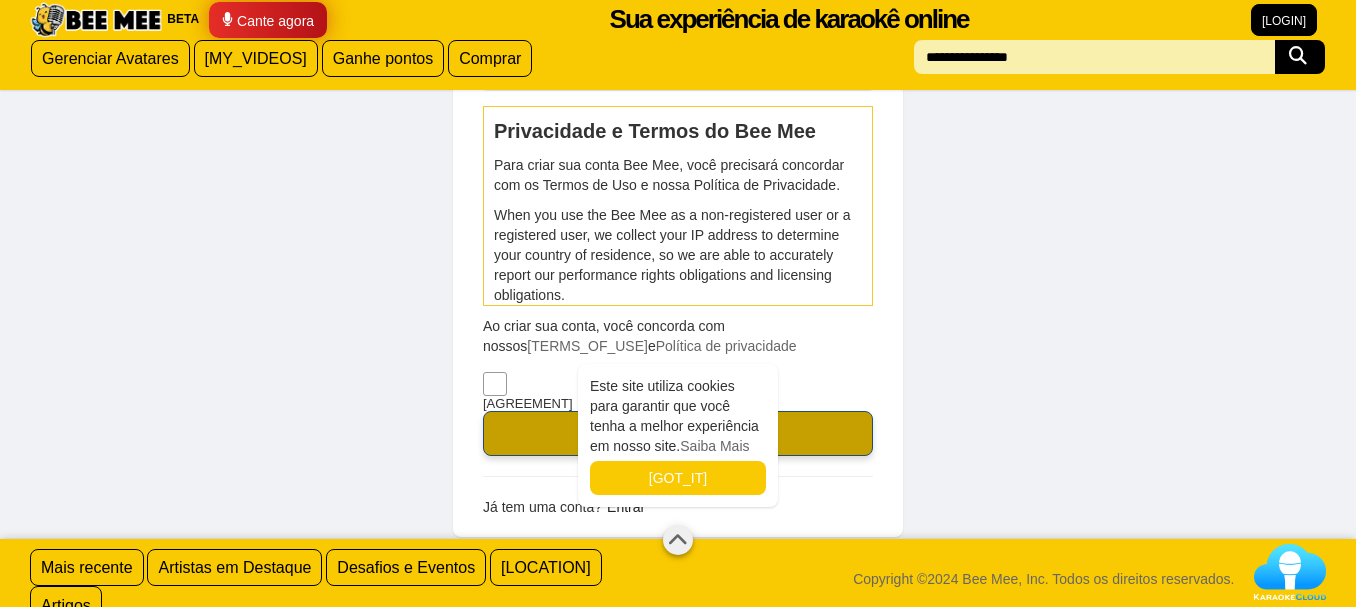scroll, scrollTop: 232, scrollLeft: 0, axis: vertical 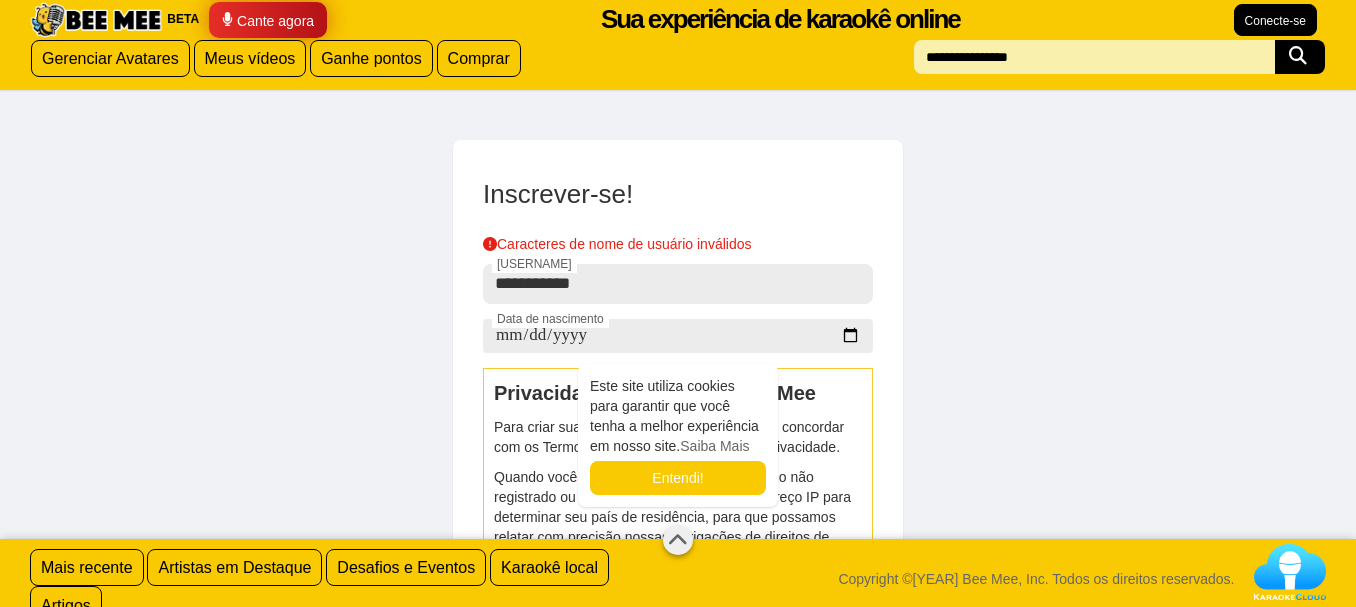 click on "Data de nascimento" at bounding box center (678, 336) 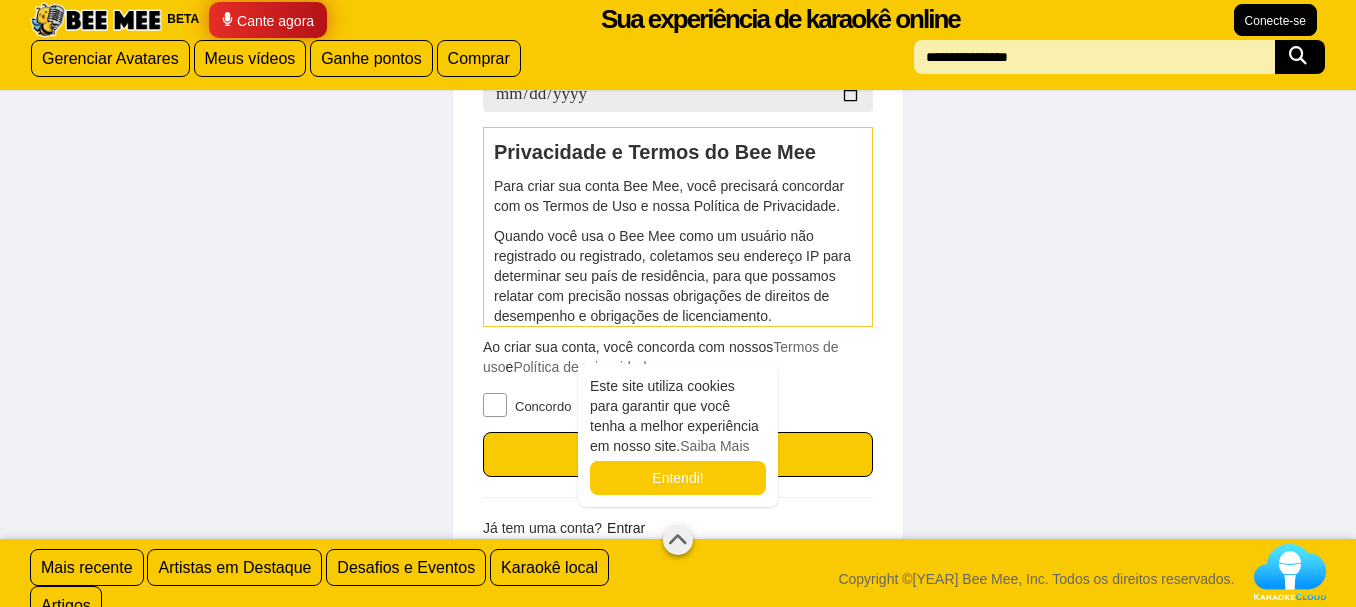 scroll, scrollTop: 262, scrollLeft: 0, axis: vertical 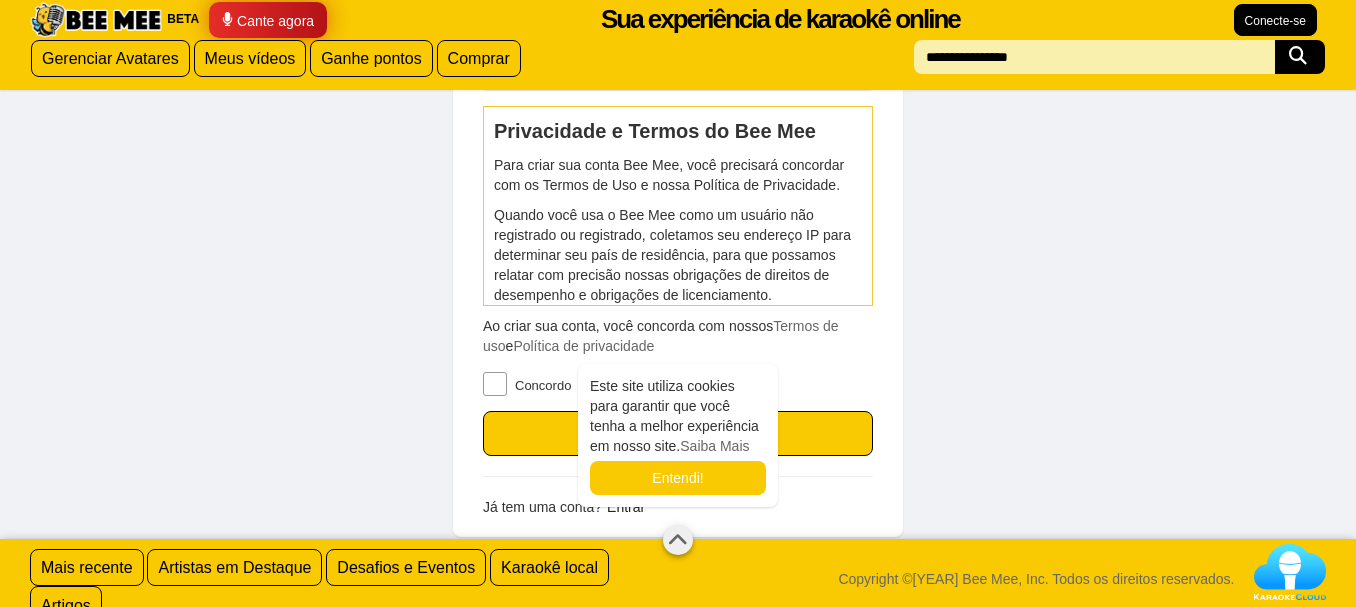 click on "Concordo" at bounding box center [533, 381] 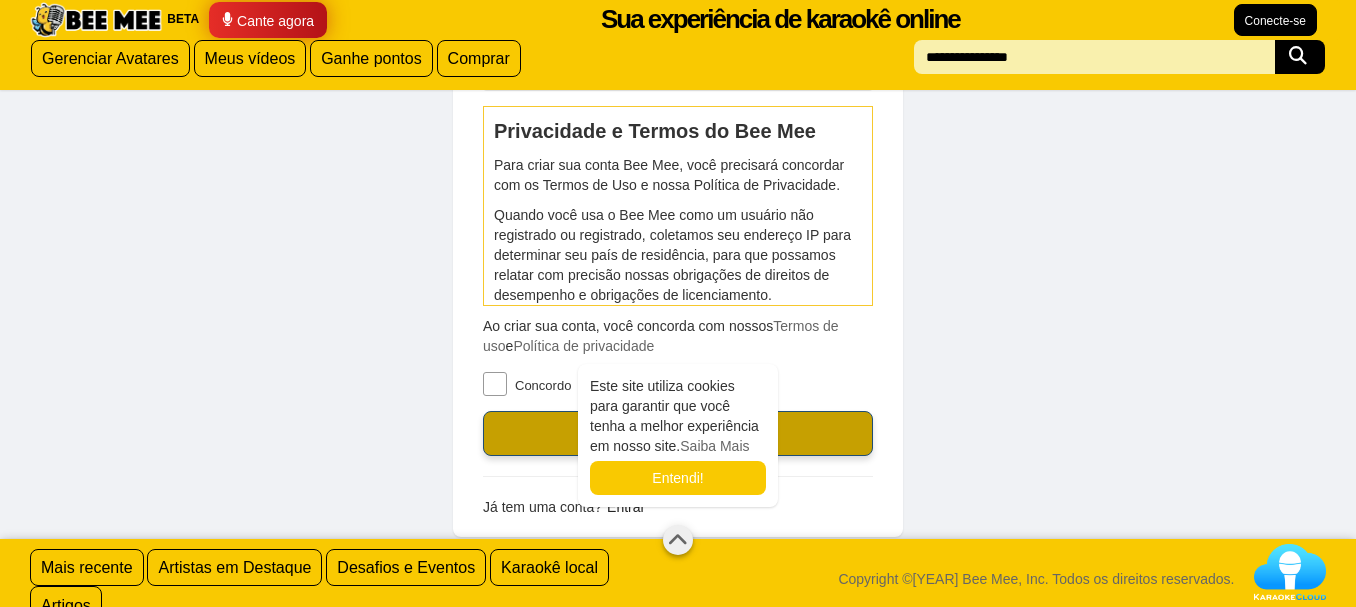 click on "Inscrever-se!" at bounding box center (678, 433) 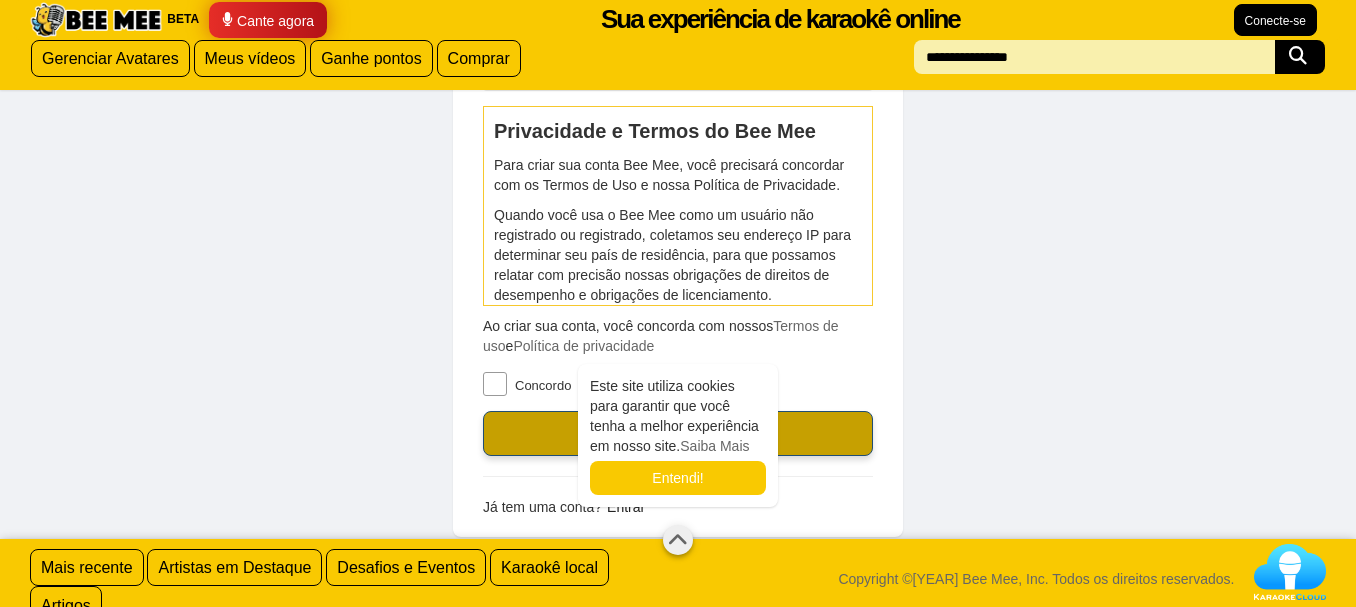 scroll, scrollTop: 232, scrollLeft: 0, axis: vertical 